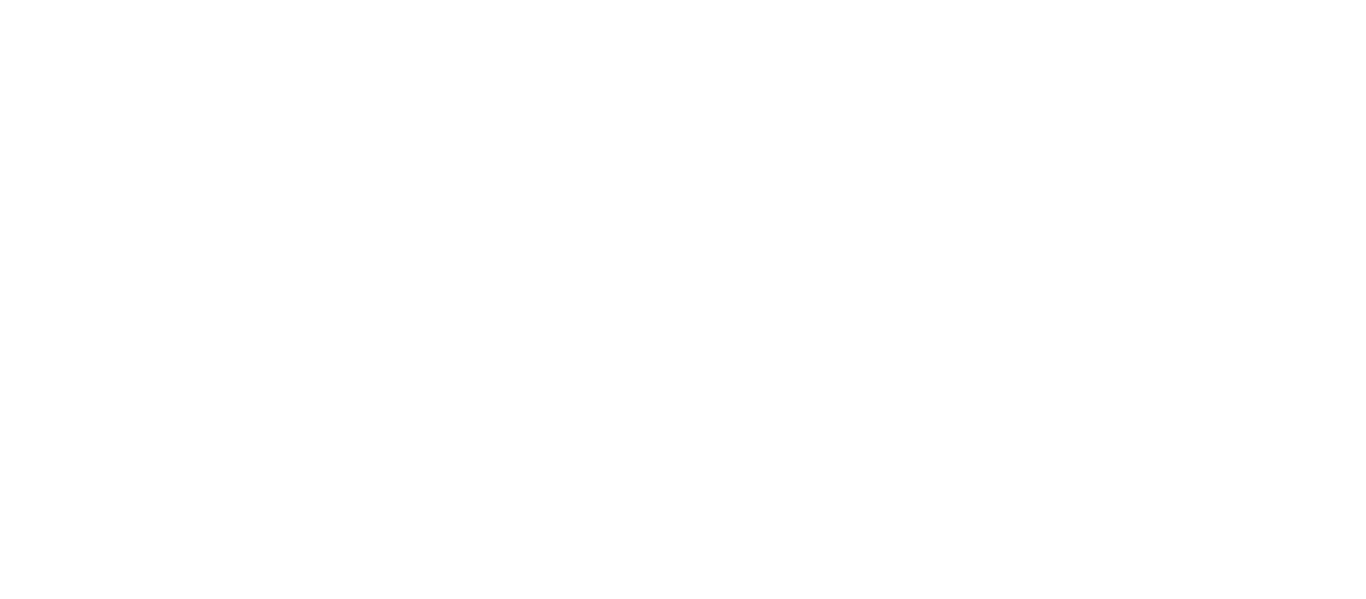 scroll, scrollTop: 0, scrollLeft: 0, axis: both 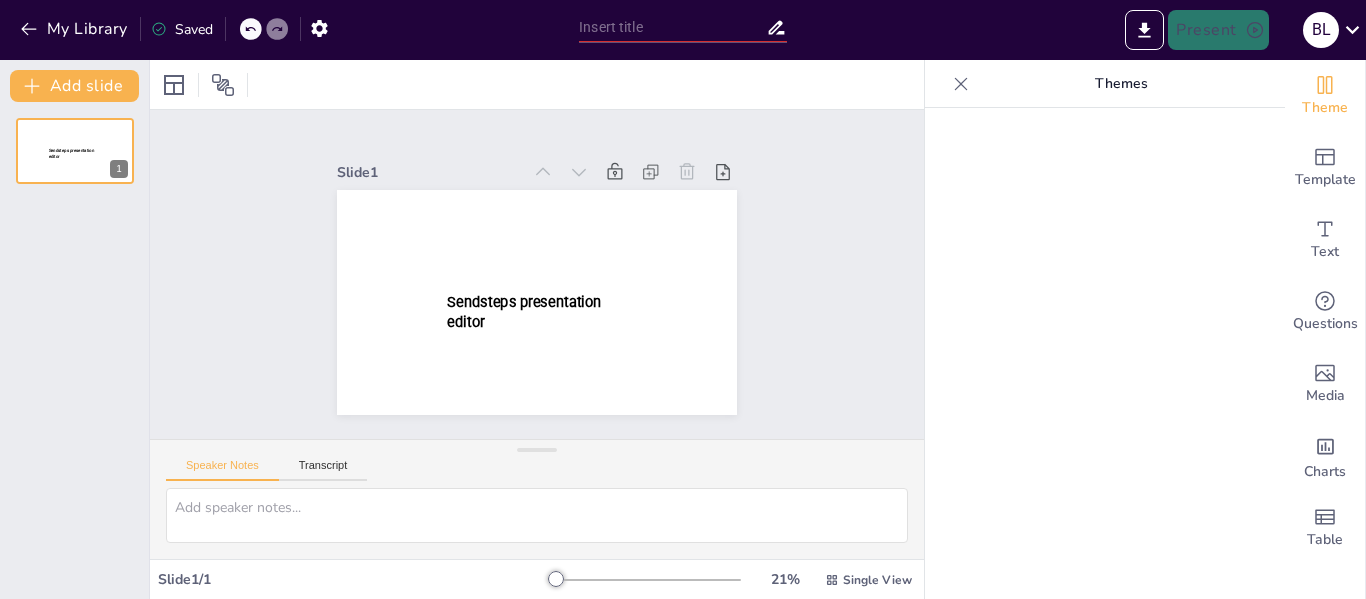 type on "New Sendsteps" 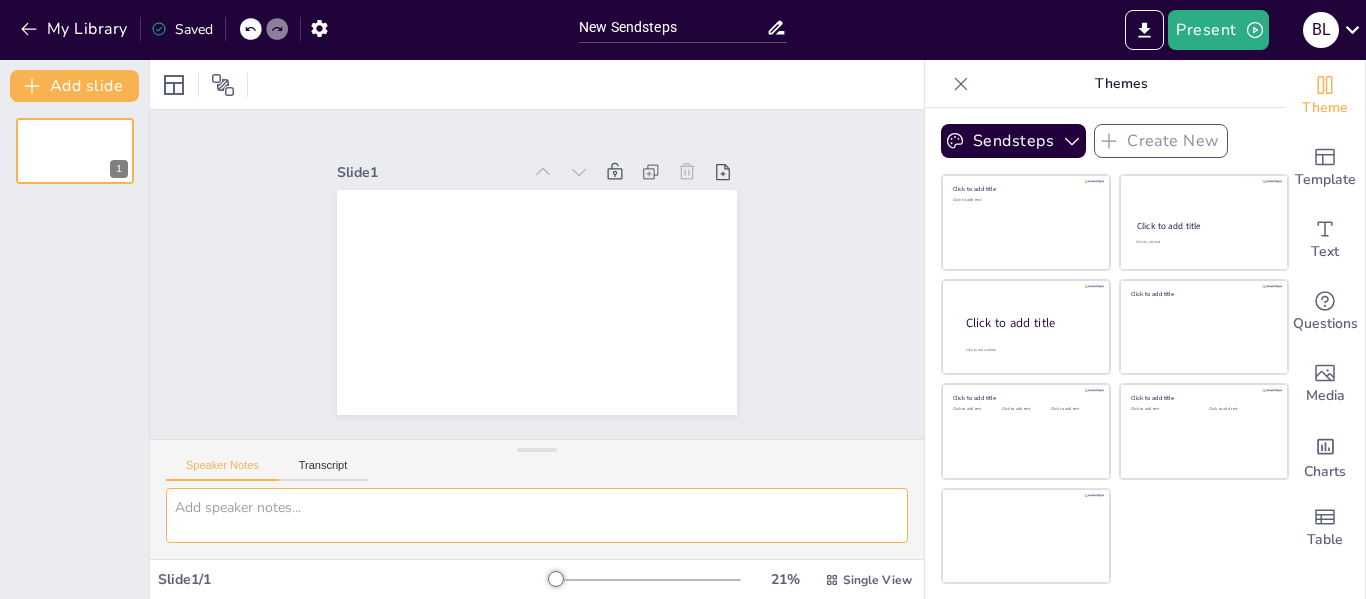 click at bounding box center [537, 515] 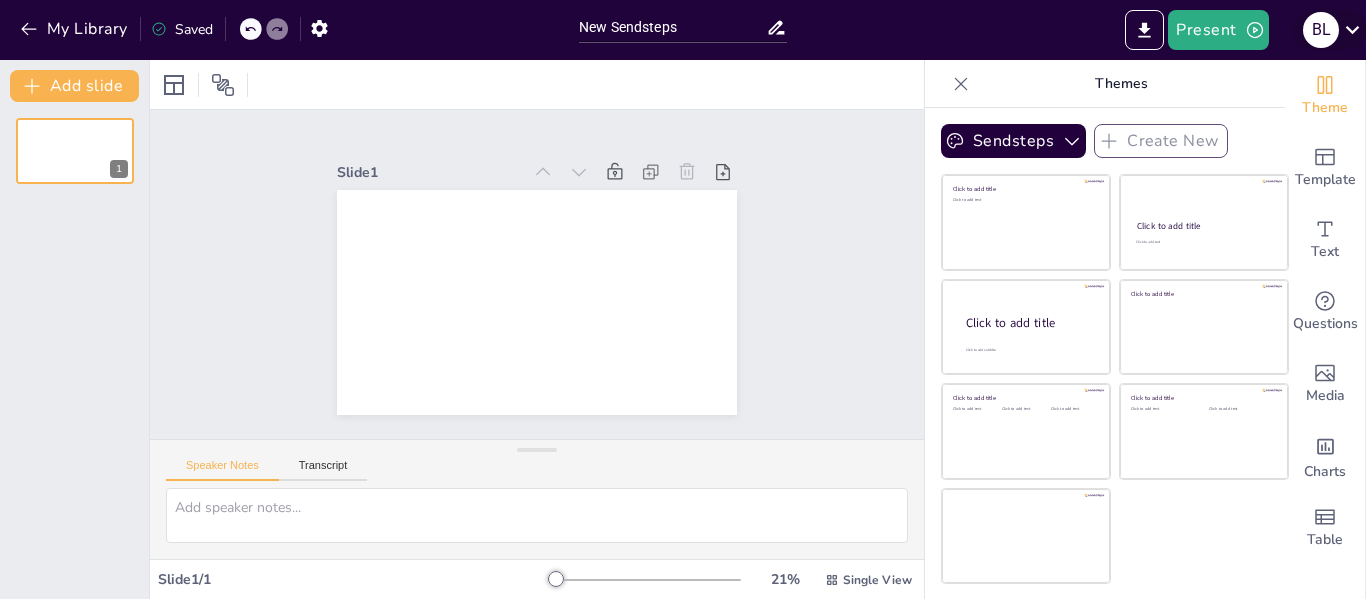 click 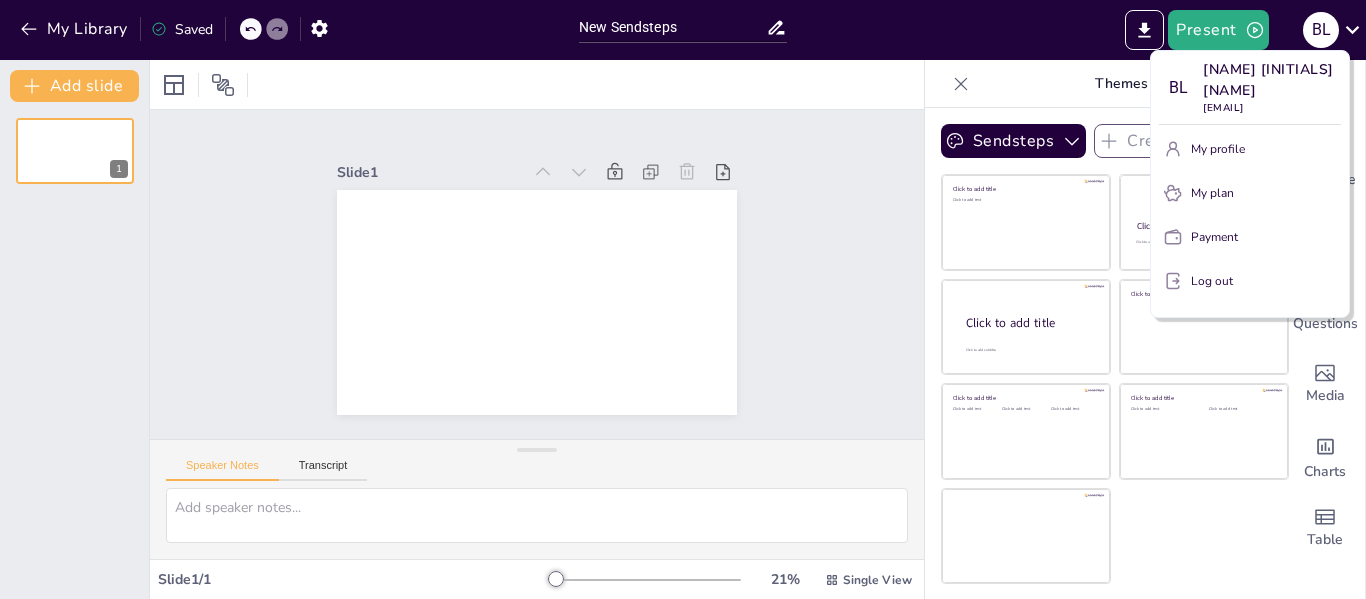 click at bounding box center (683, 299) 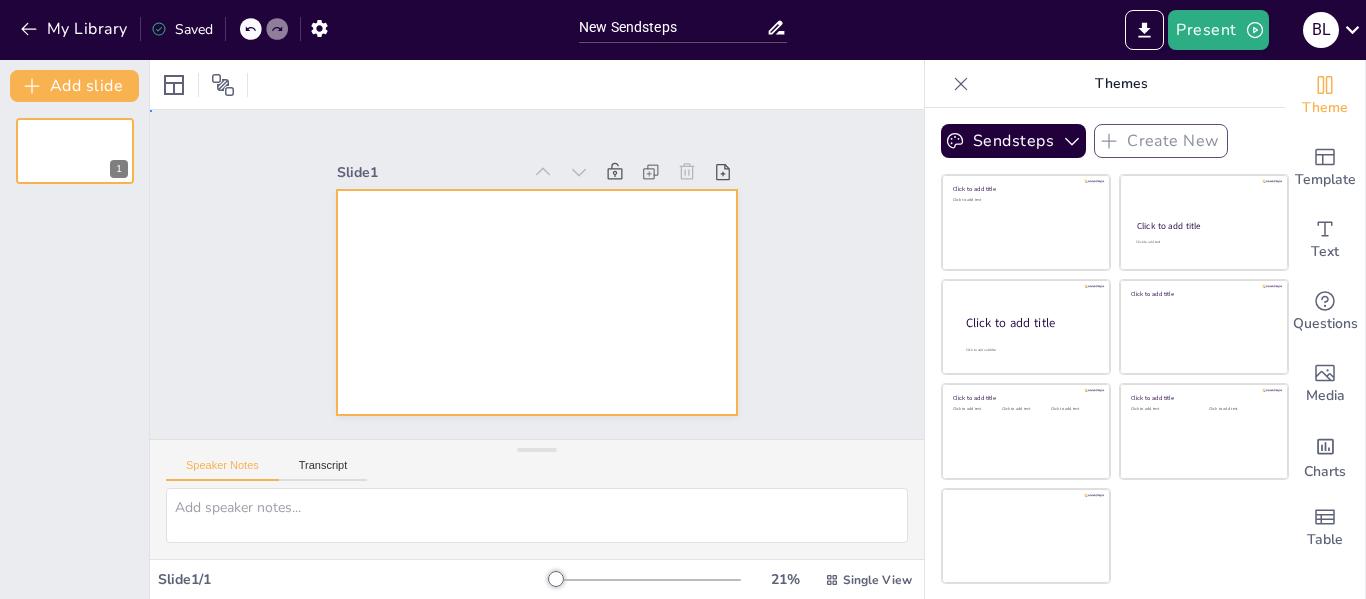 click at bounding box center (537, 302) 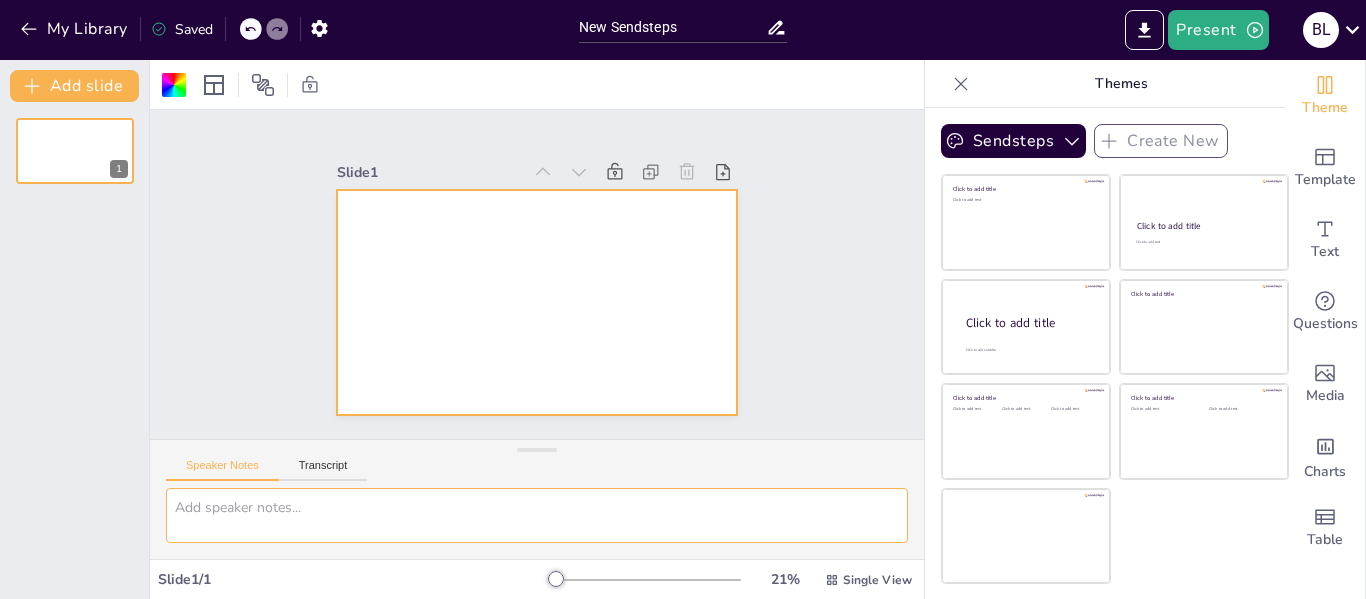 click at bounding box center (537, 515) 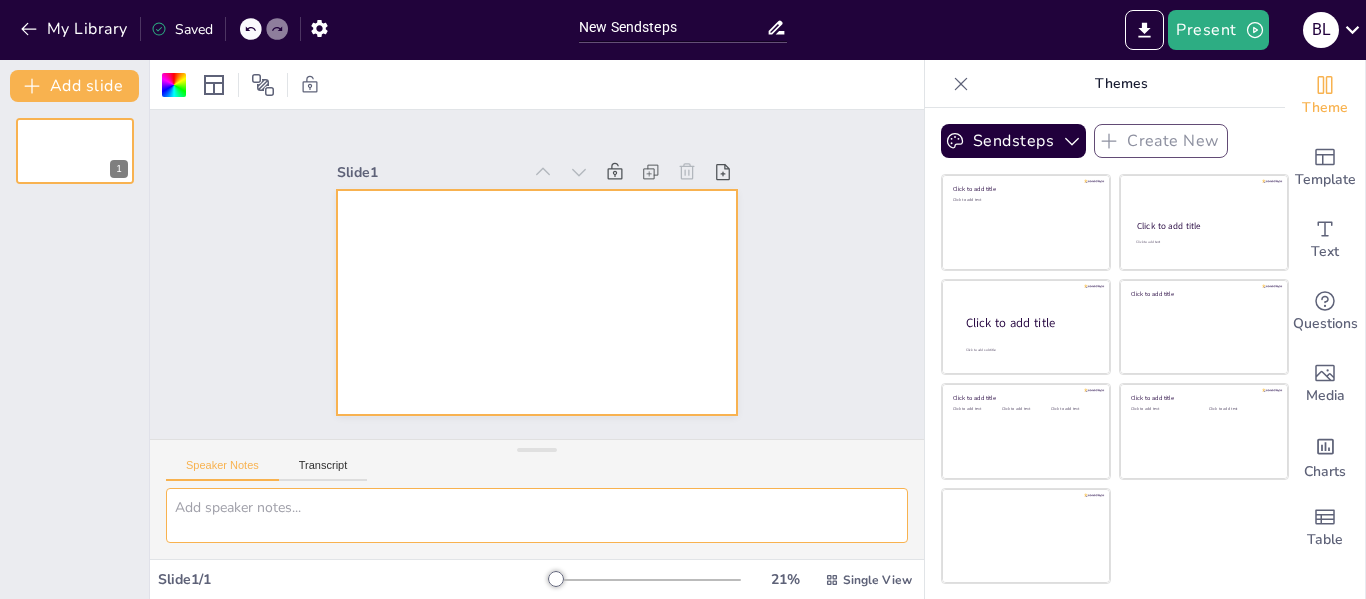 paste on "División célular :mitosis y miosis" 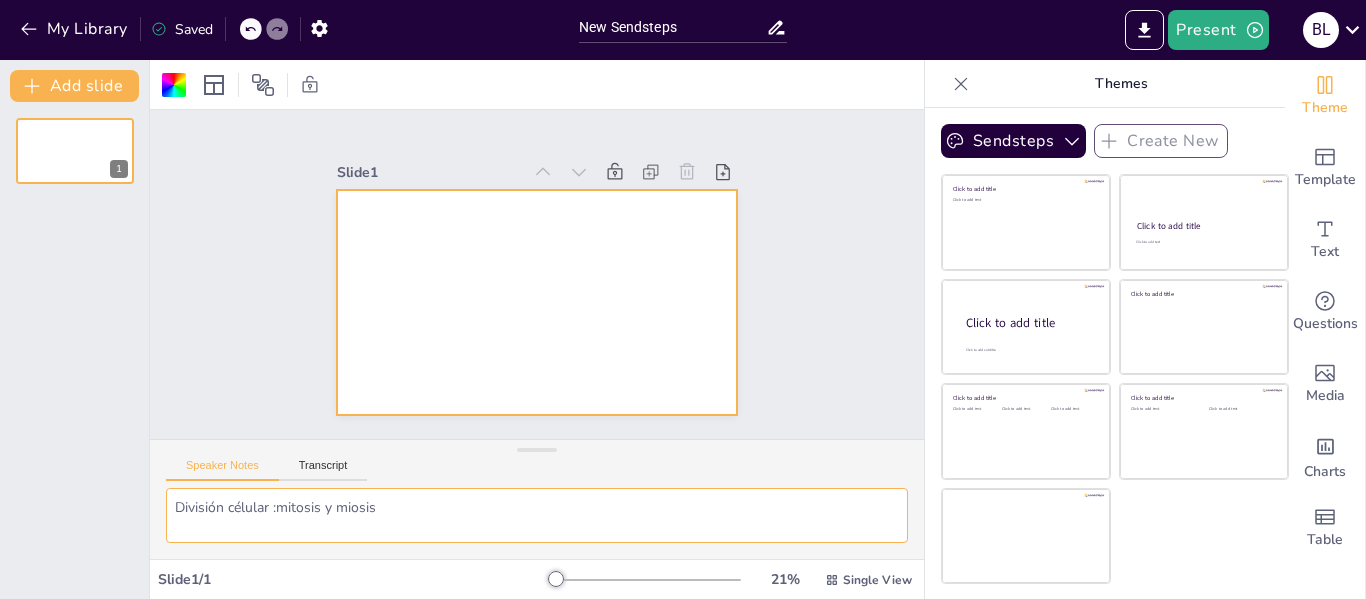 scroll, scrollTop: 17, scrollLeft: 0, axis: vertical 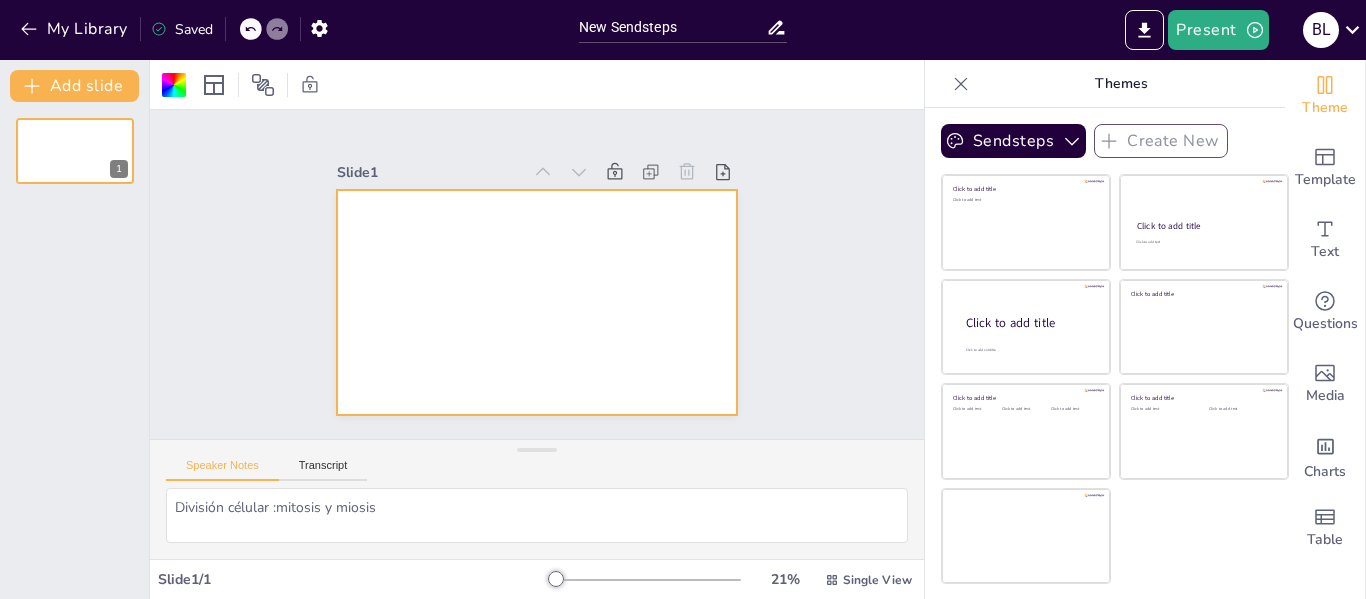 click on "Speaker Notes Transcript" at bounding box center [537, 464] 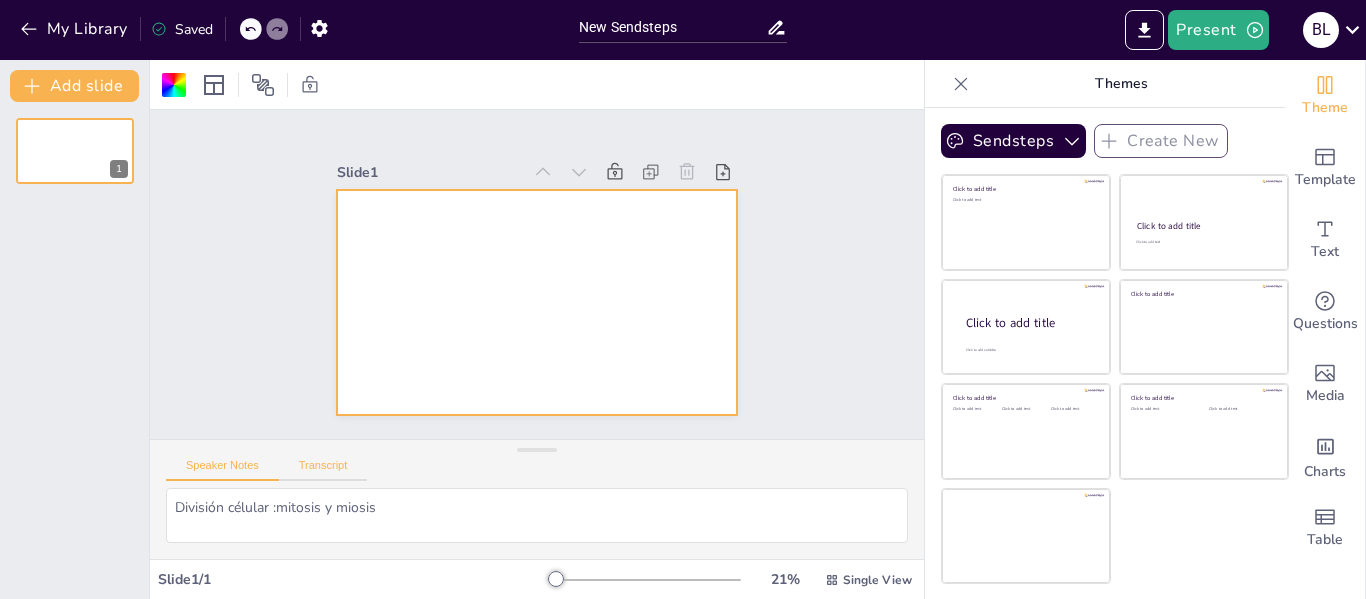 click on "Transcript" at bounding box center [323, 470] 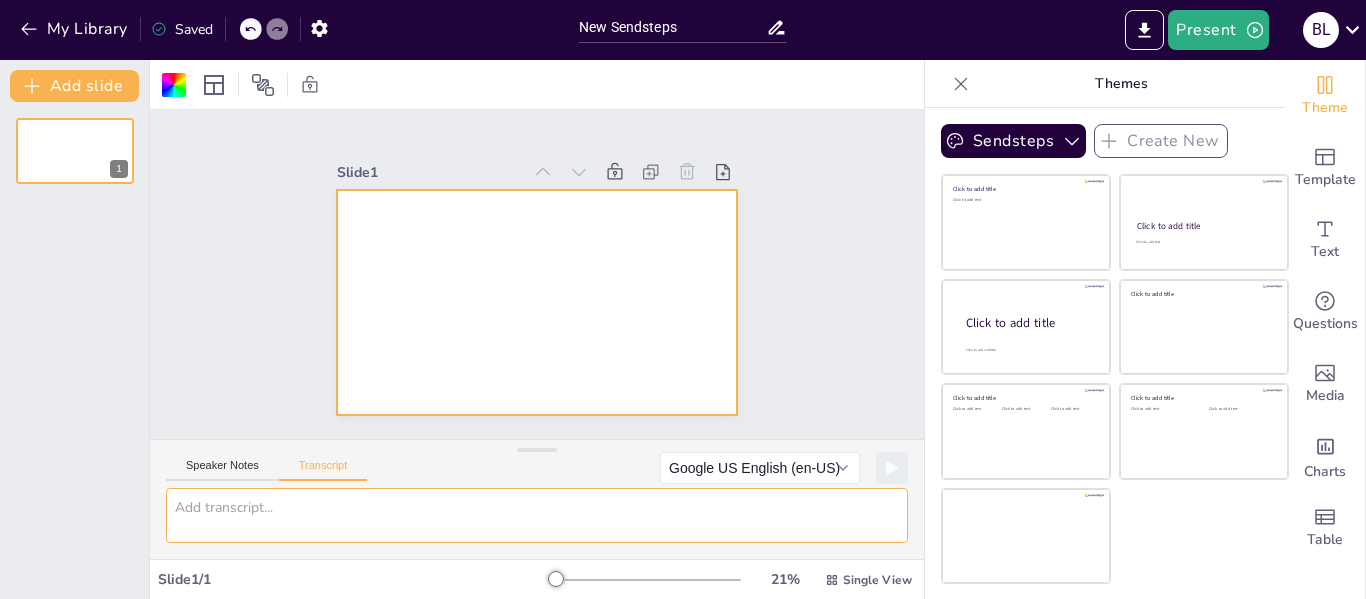 click at bounding box center (537, 515) 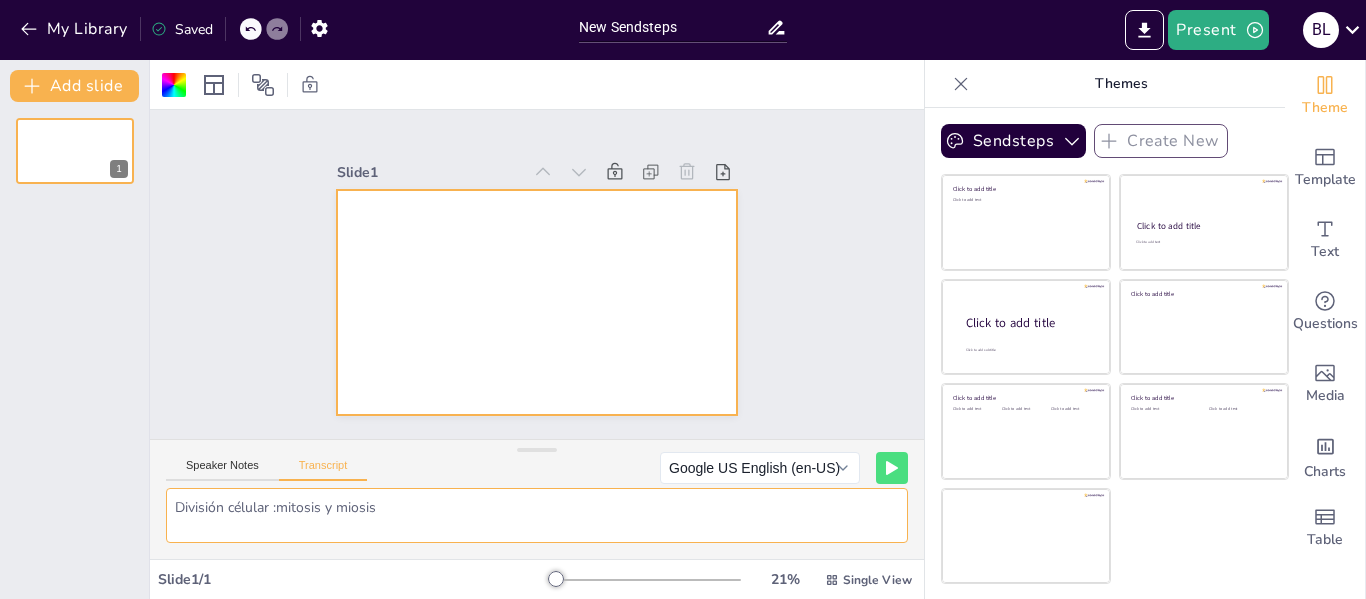 scroll, scrollTop: 17, scrollLeft: 0, axis: vertical 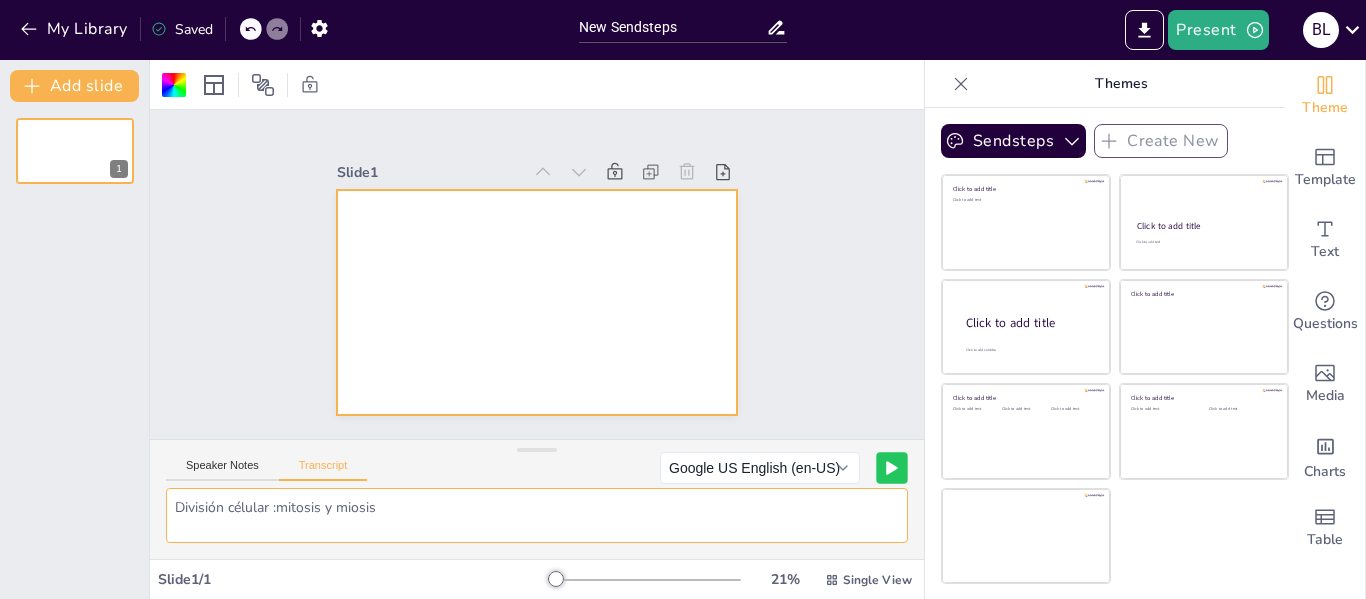 type on "División célular :mitosis y miosis" 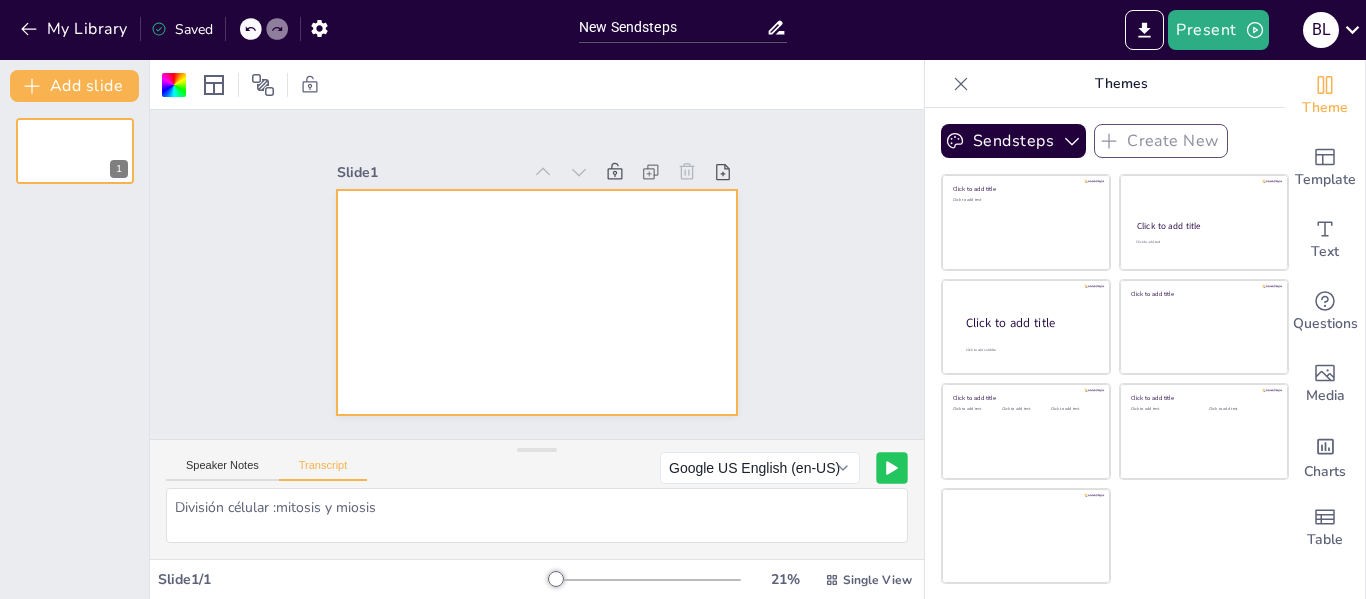 click at bounding box center (891, 467) 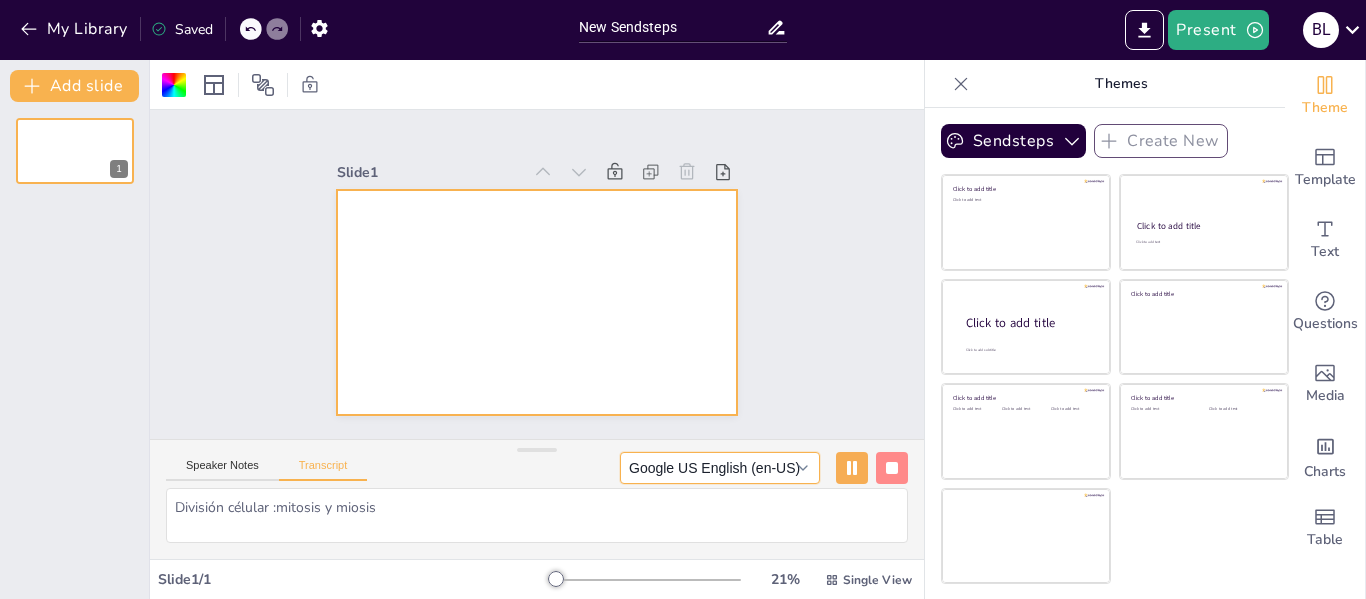 click on "Google US English (en-US)" at bounding box center [720, 468] 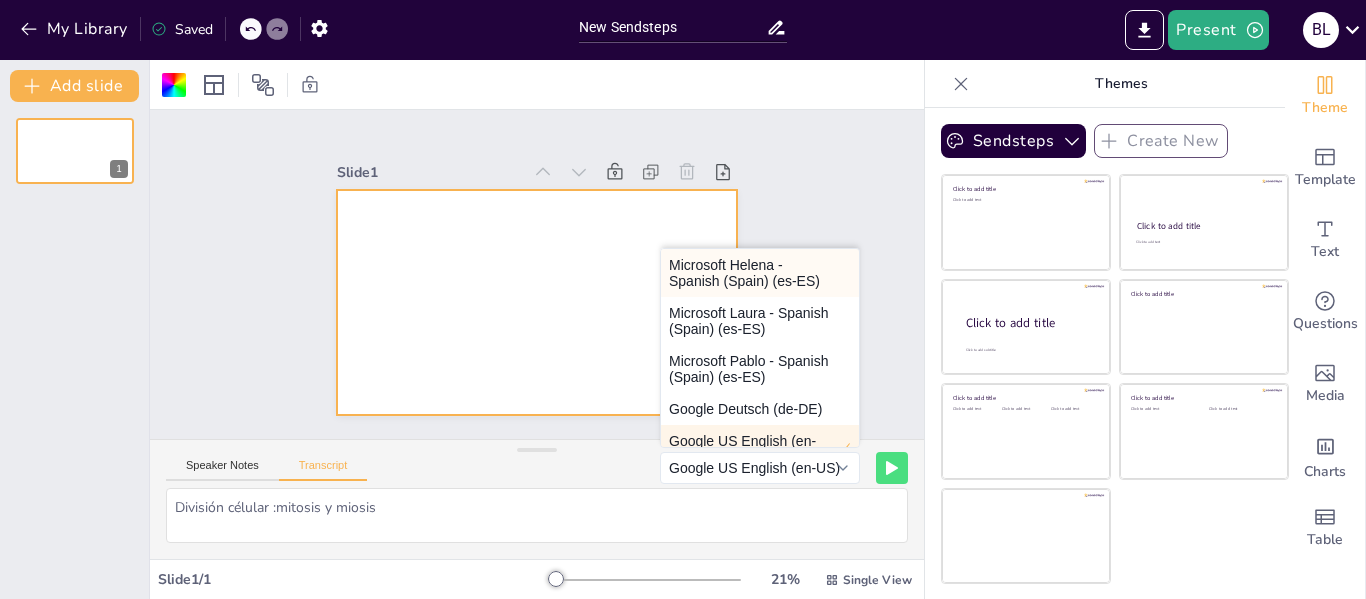 click on "Microsoft Helena - Spanish (Spain) (es-ES)" at bounding box center (760, 273) 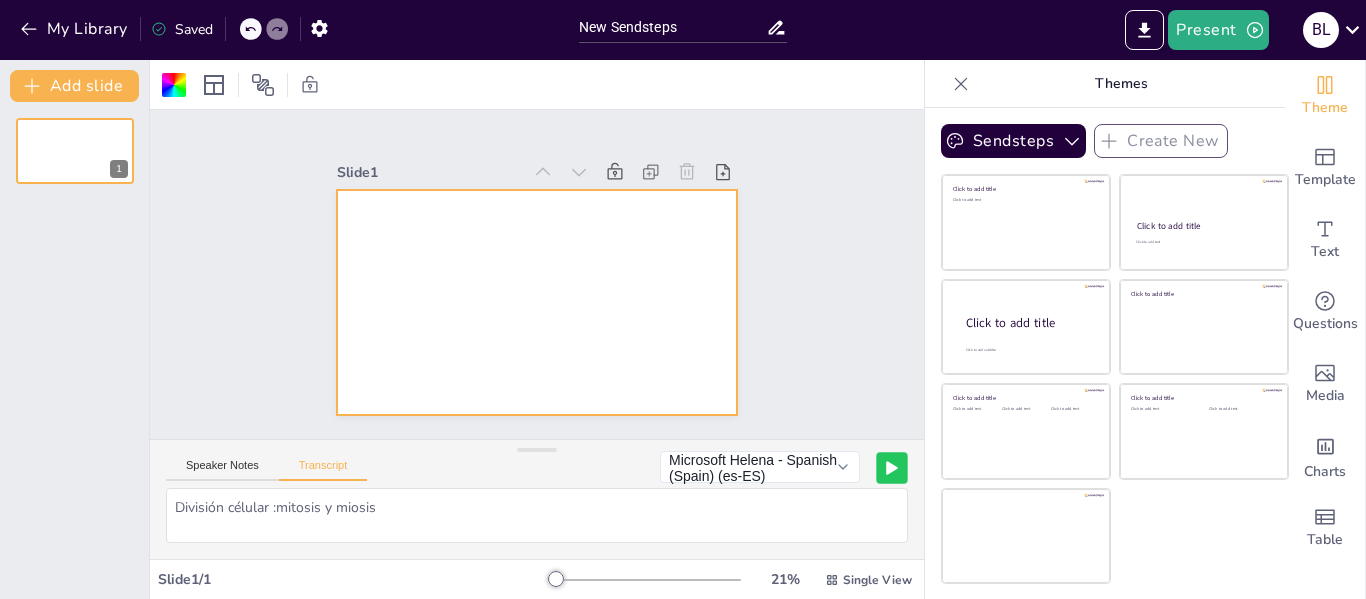 click at bounding box center (891, 467) 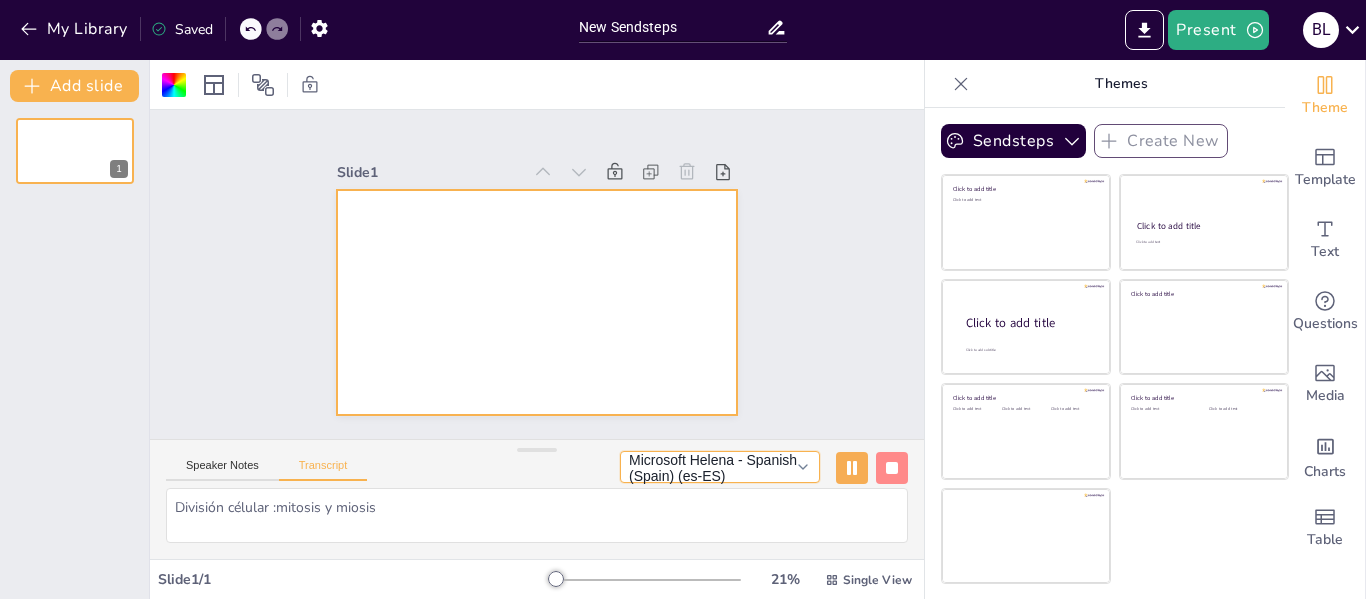 click on "Microsoft Helena - Spanish (Spain) (es-ES)" at bounding box center (720, 467) 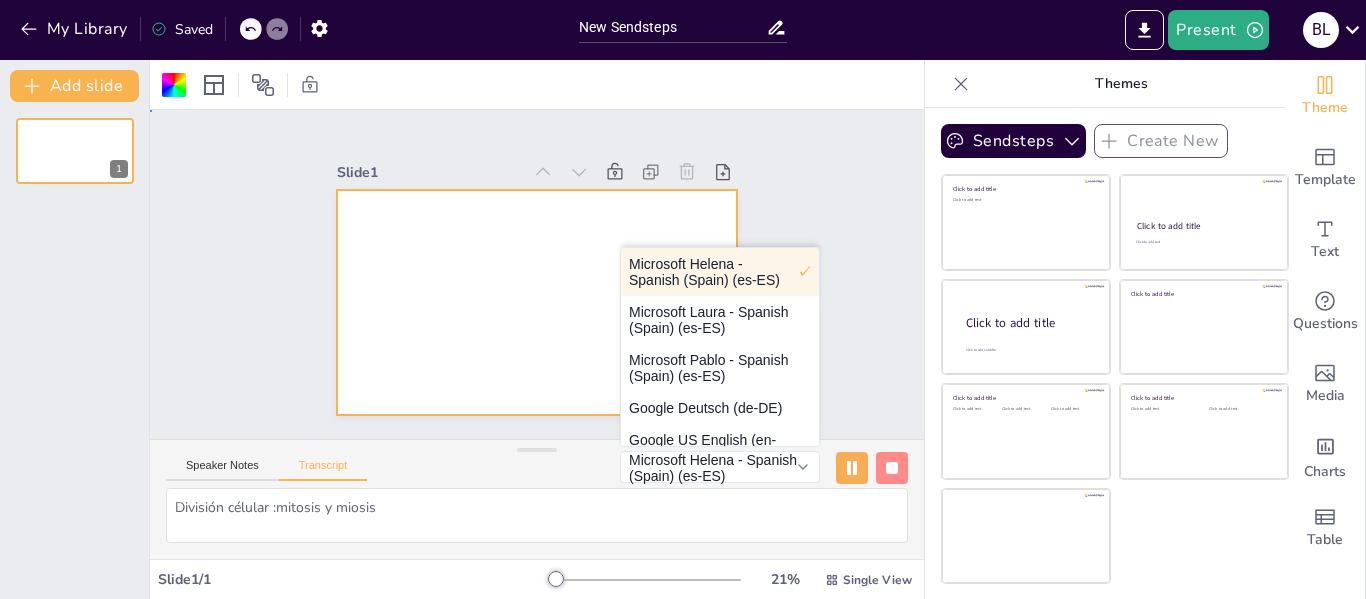click on "Slide  1" at bounding box center (537, 274) 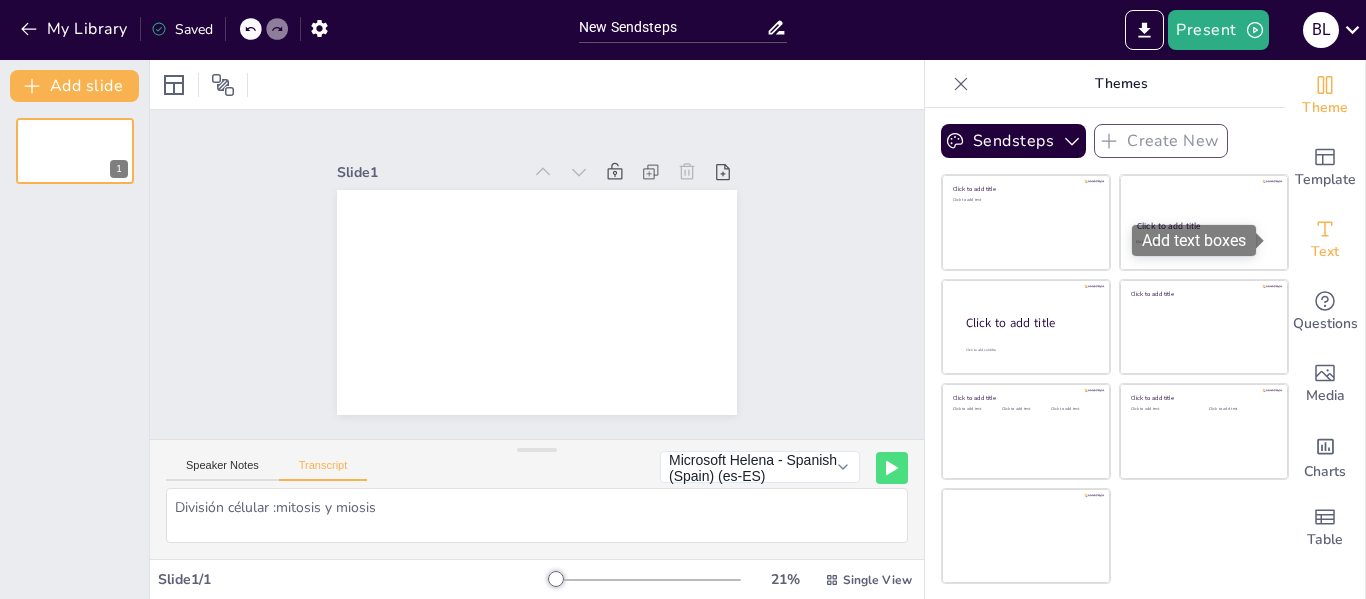click on "Text" at bounding box center (1325, 240) 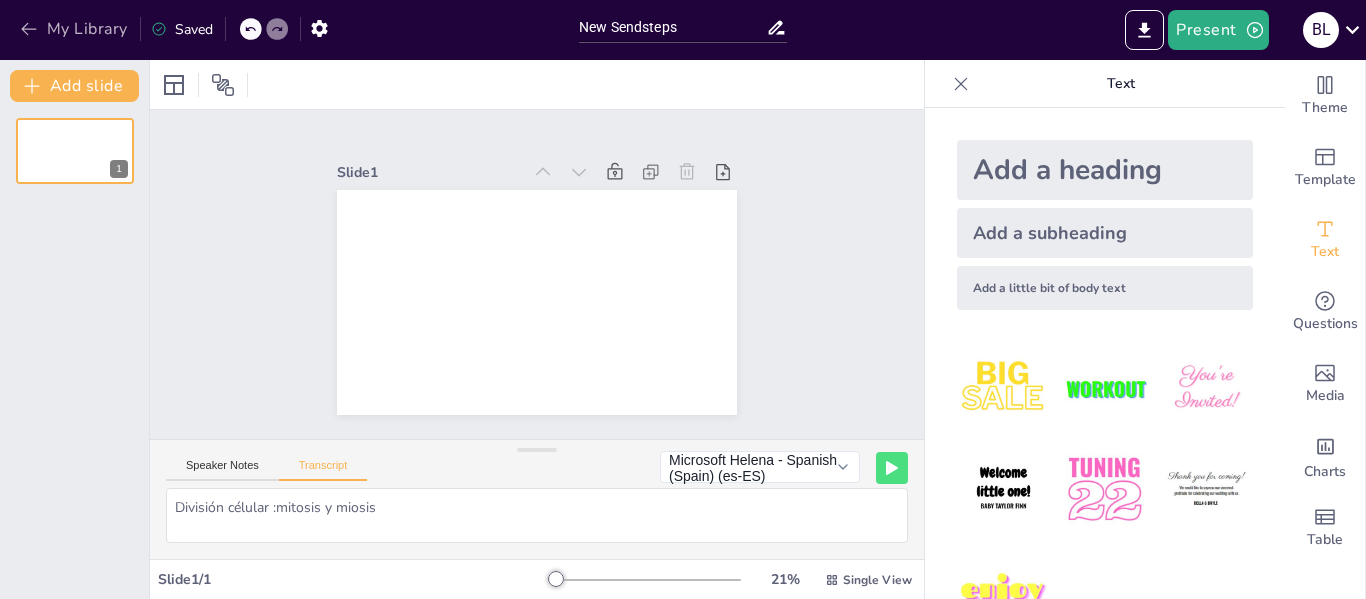click 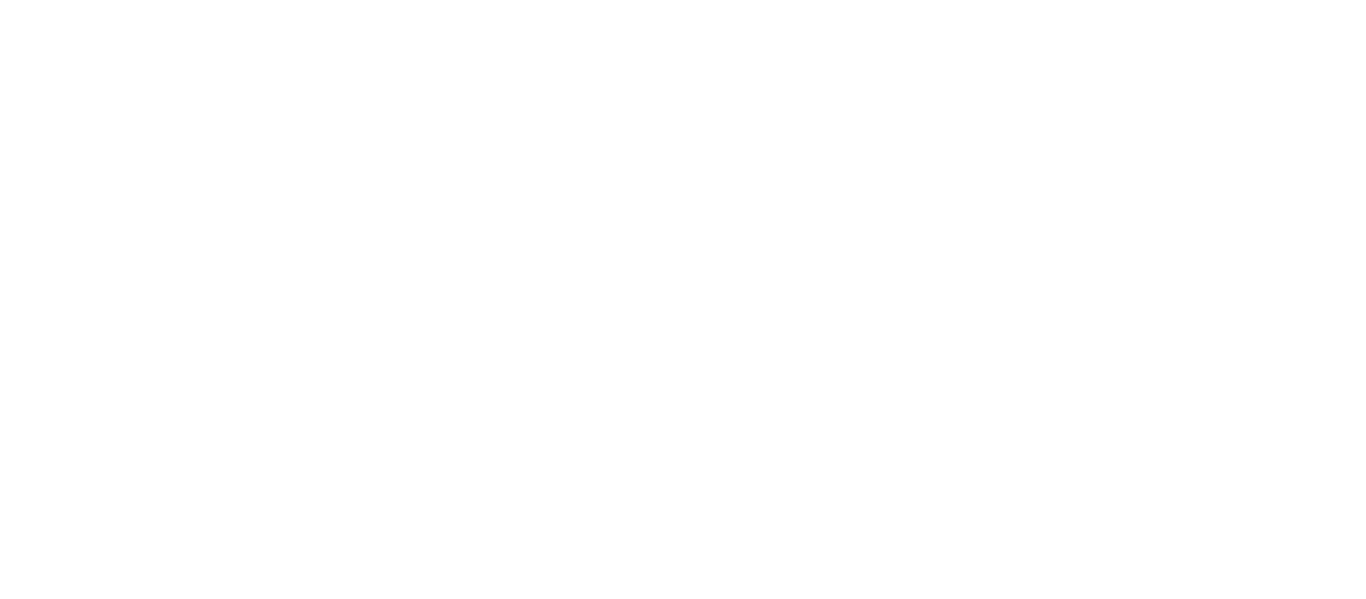 scroll, scrollTop: 0, scrollLeft: 0, axis: both 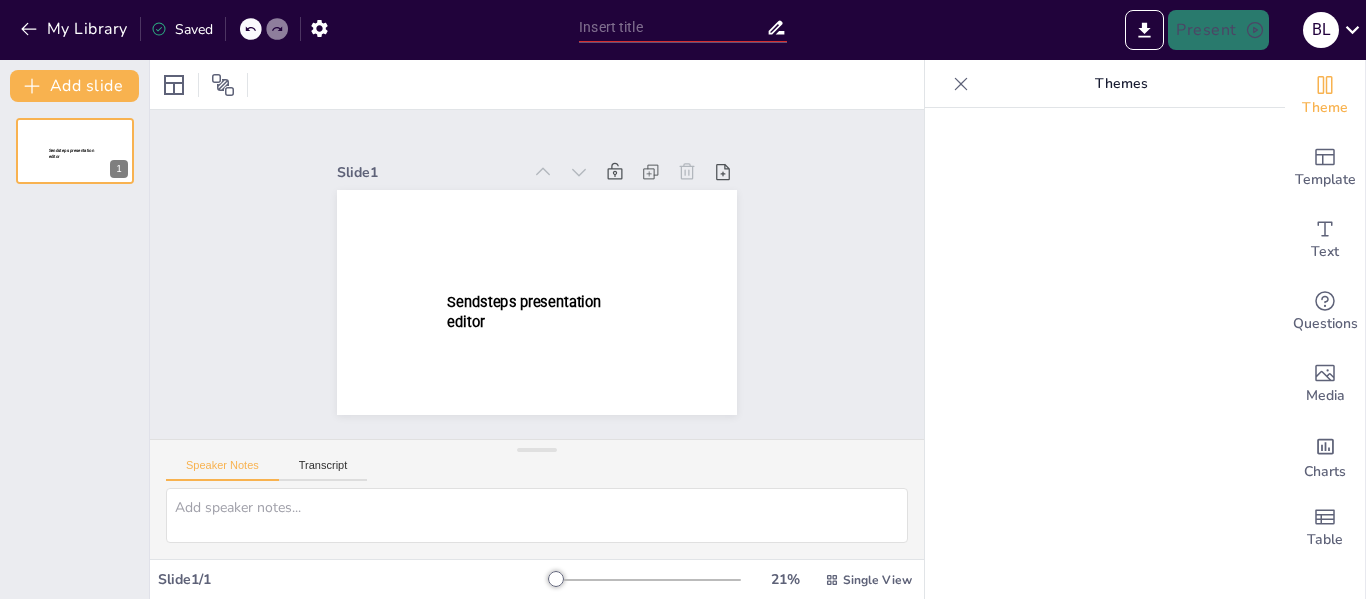 type on "New Sendsteps" 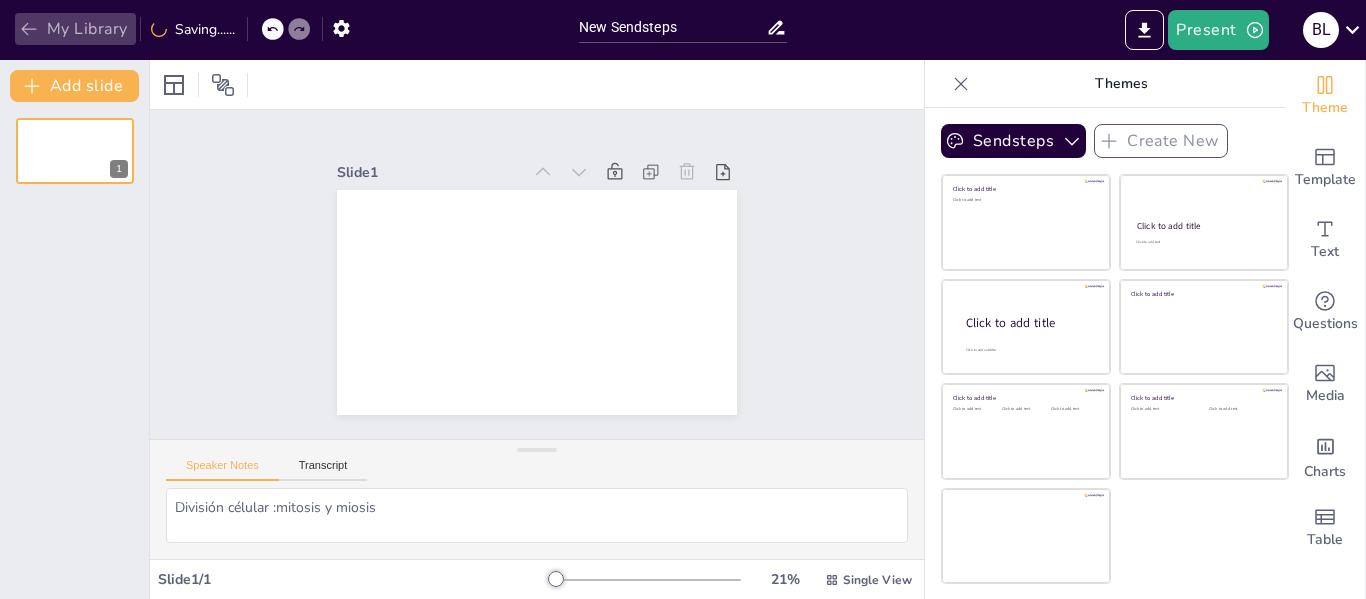 click 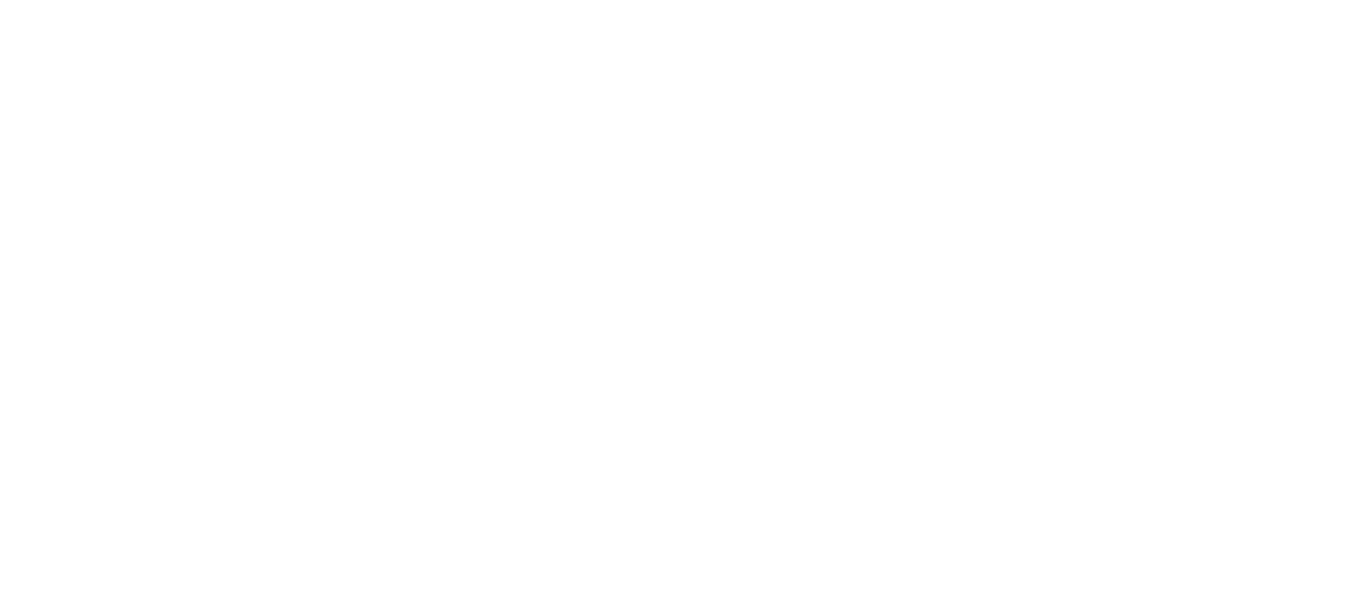 scroll, scrollTop: 0, scrollLeft: 0, axis: both 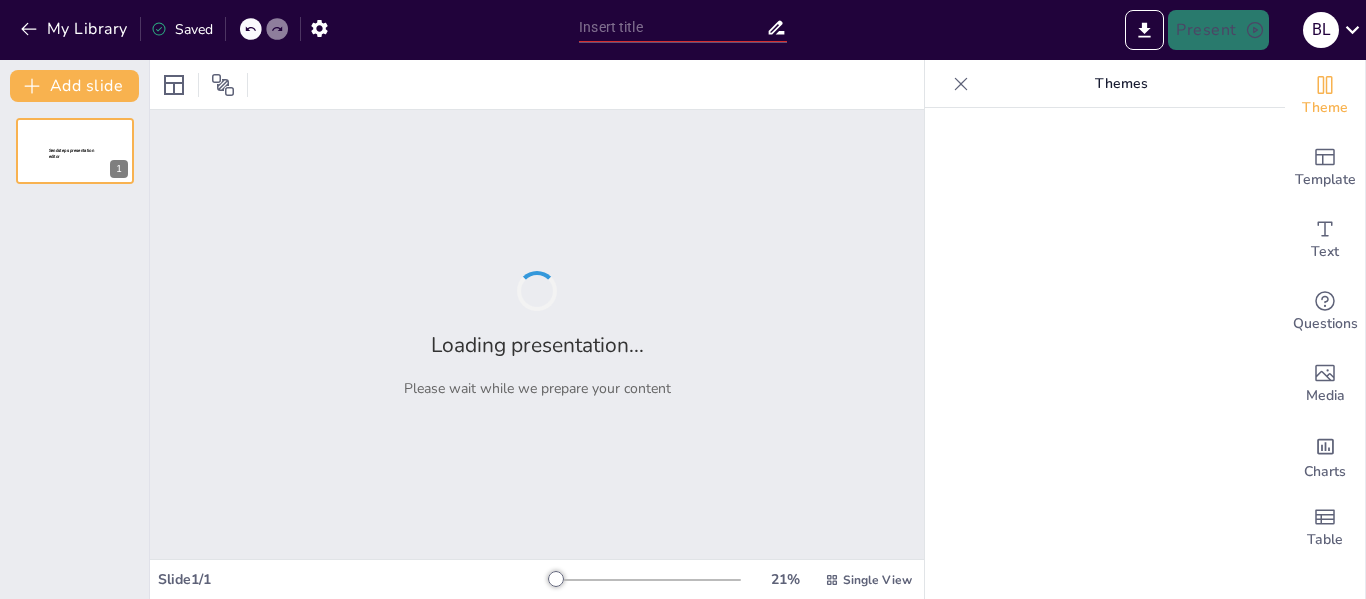 type on "New Sendsteps" 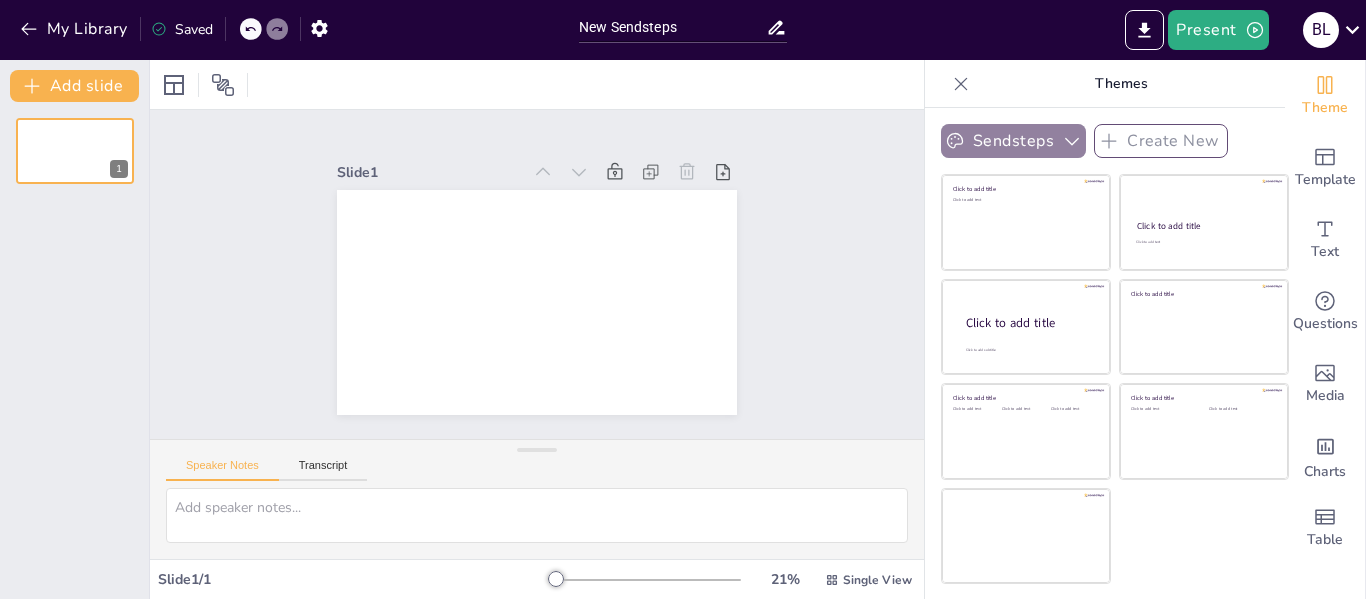 click on "Sendsteps" at bounding box center (1013, 141) 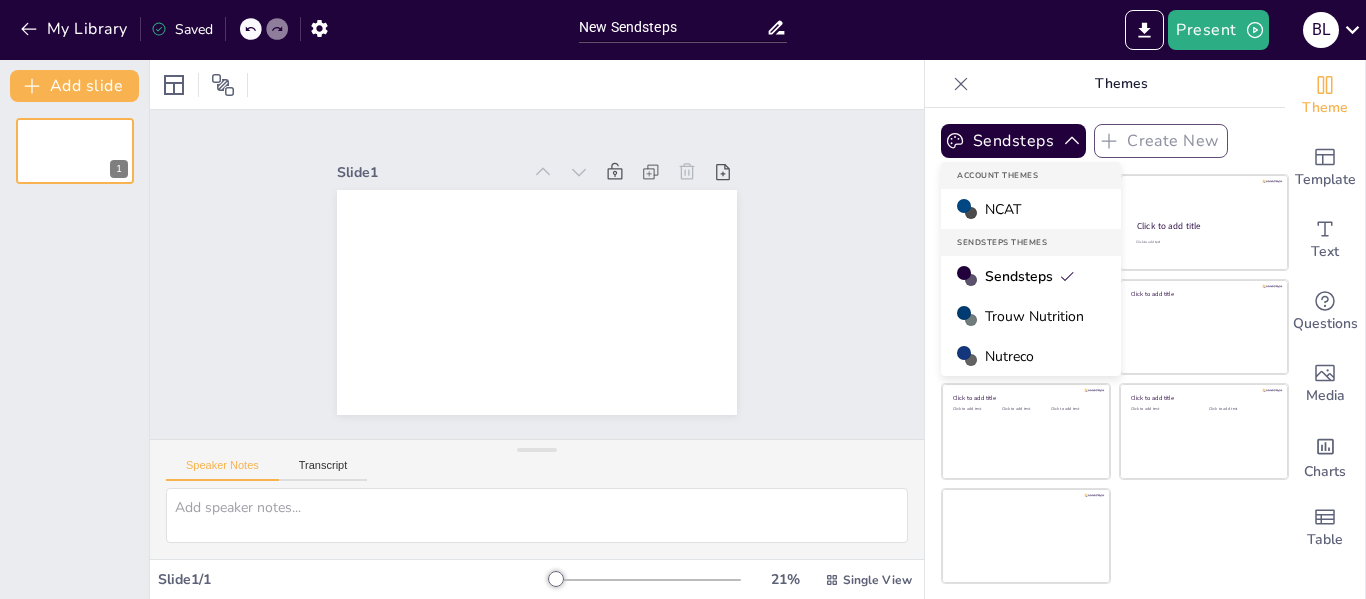 click on "NCAT" at bounding box center [1031, 209] 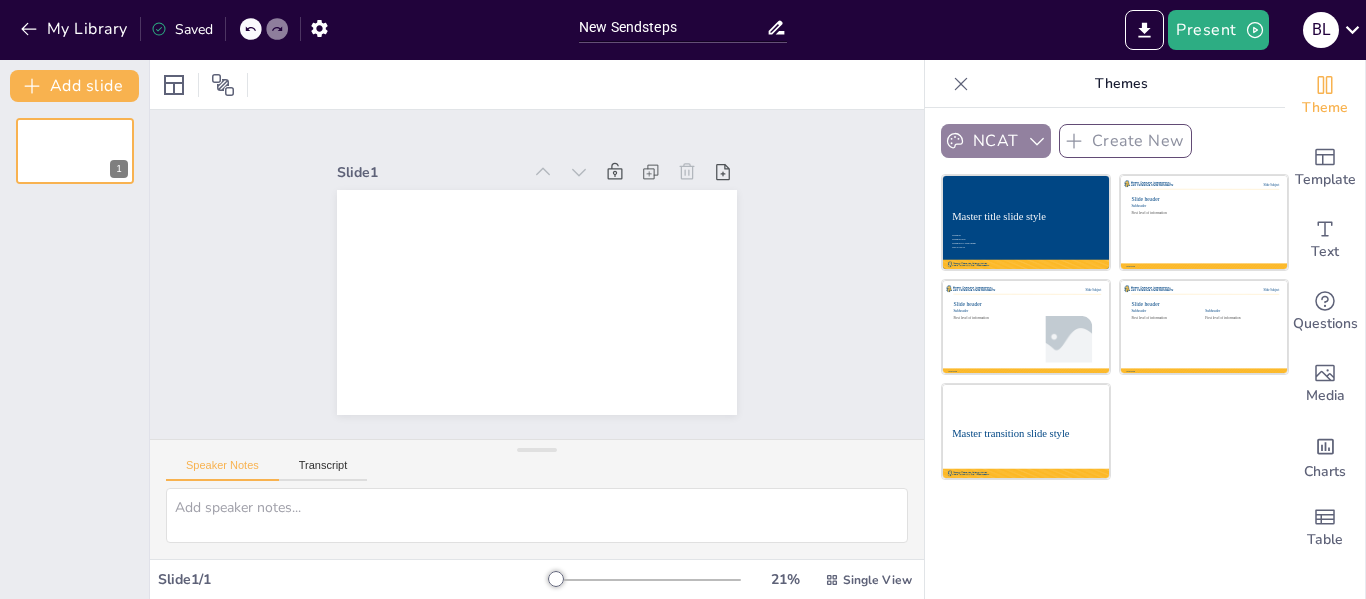 click on "NCAT" at bounding box center [996, 141] 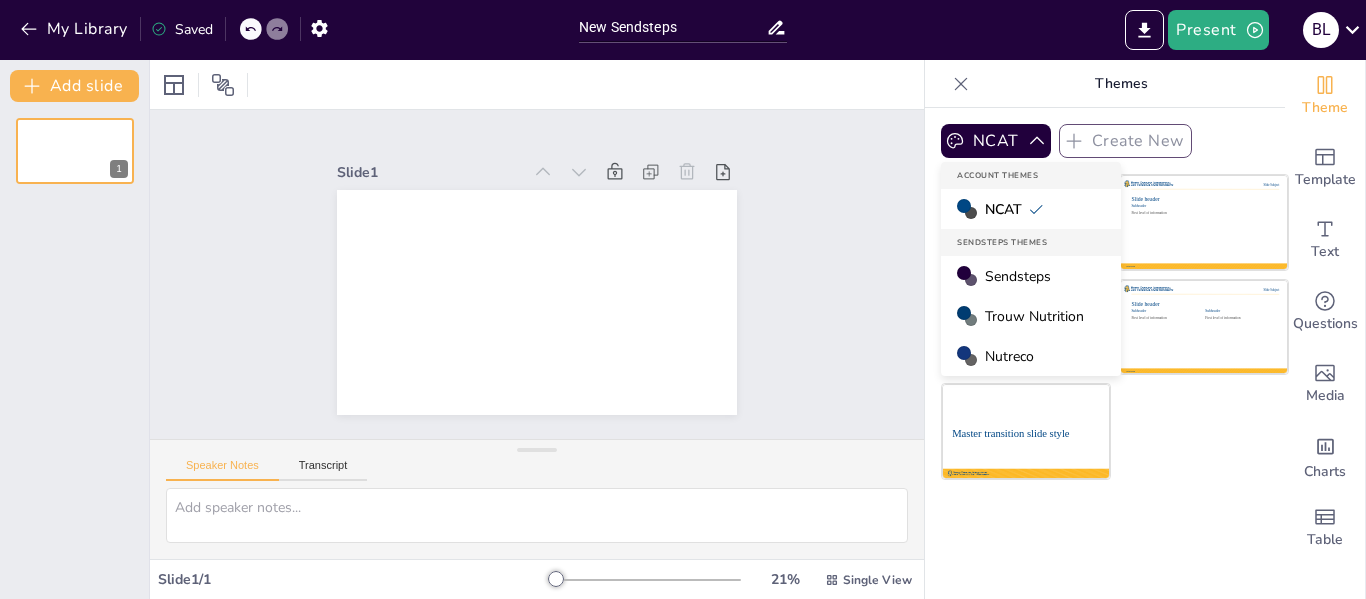 click on "Trouw Nutrition" at bounding box center (1034, 316) 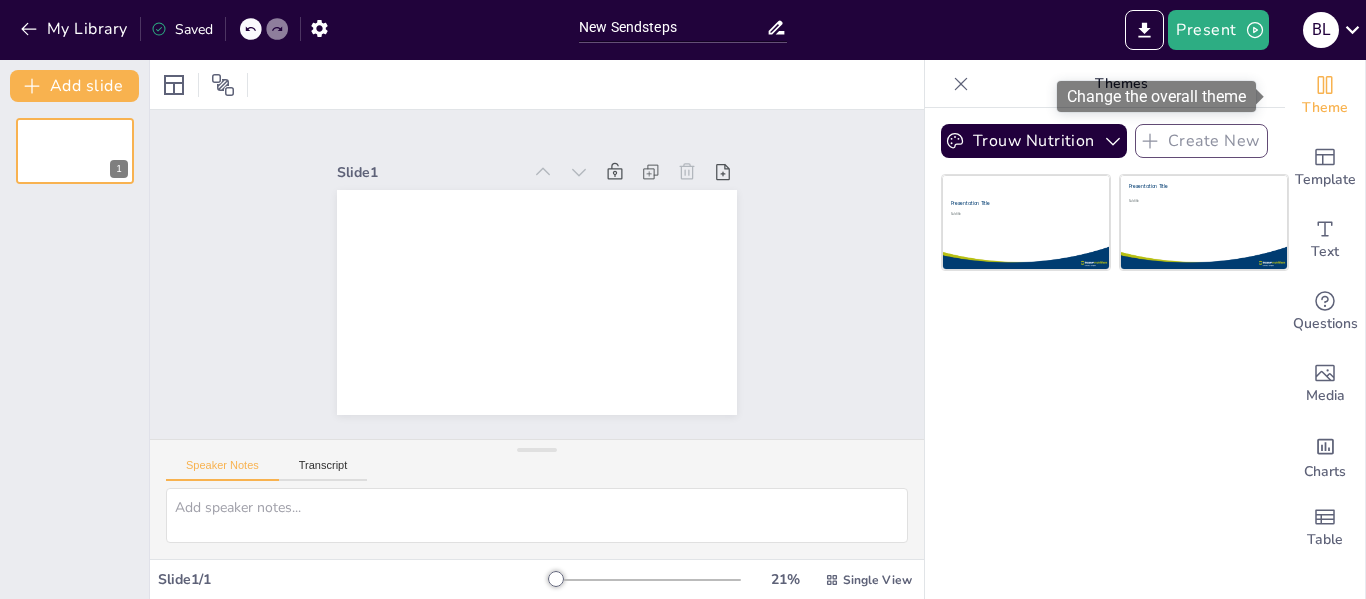 click on "Theme" at bounding box center [1325, 96] 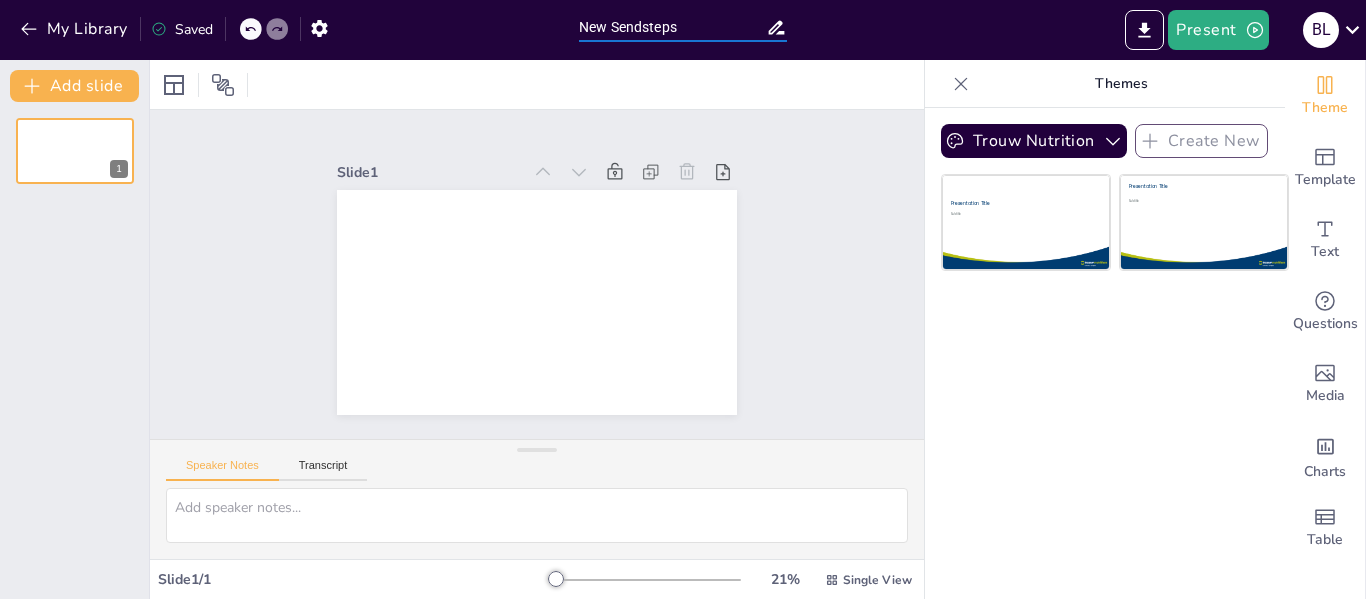 click on "New Sendsteps" at bounding box center [672, 27] 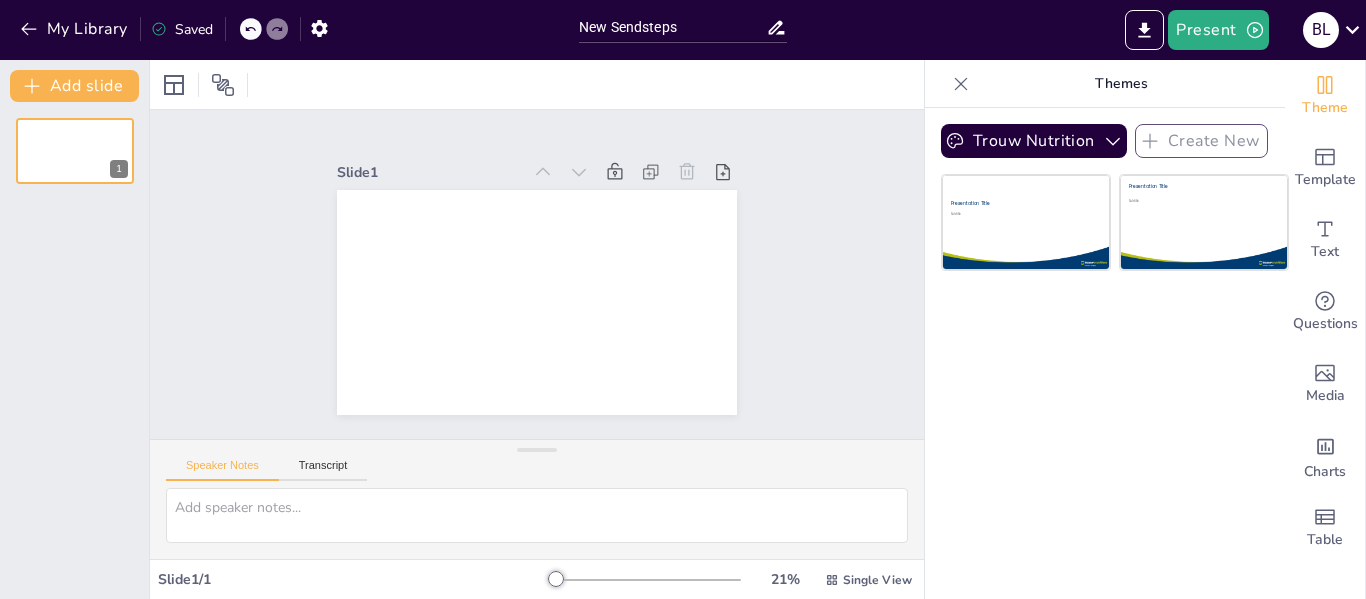 click at bounding box center (537, 84) 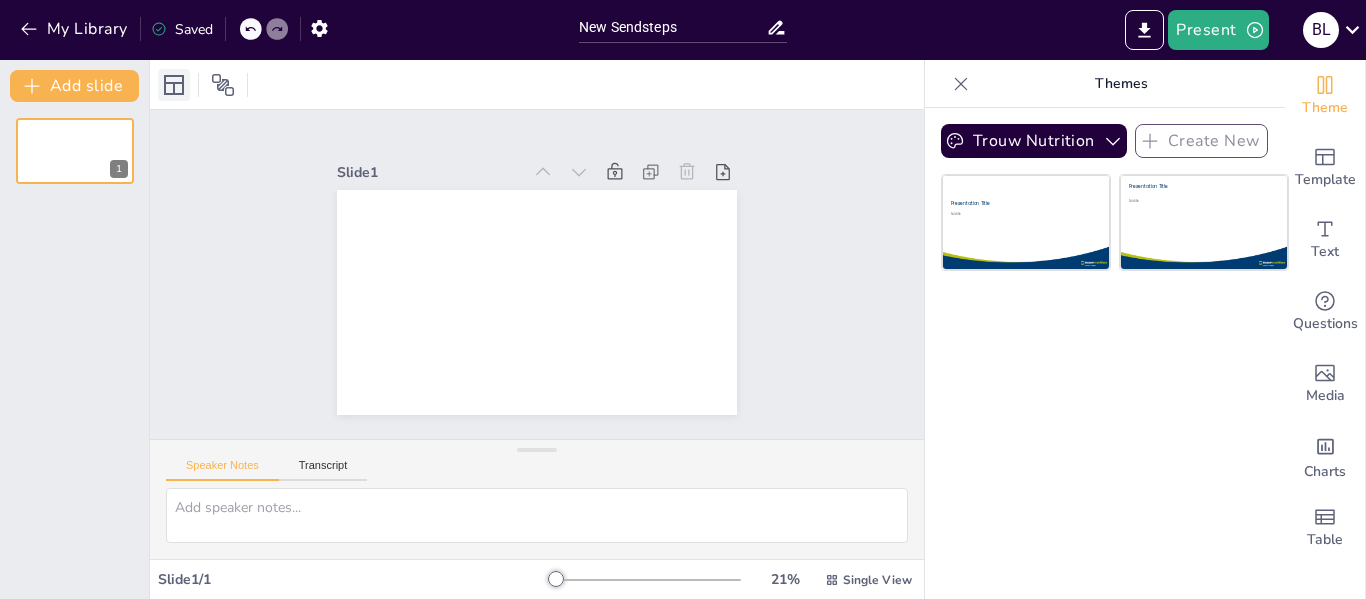 click at bounding box center [174, 85] 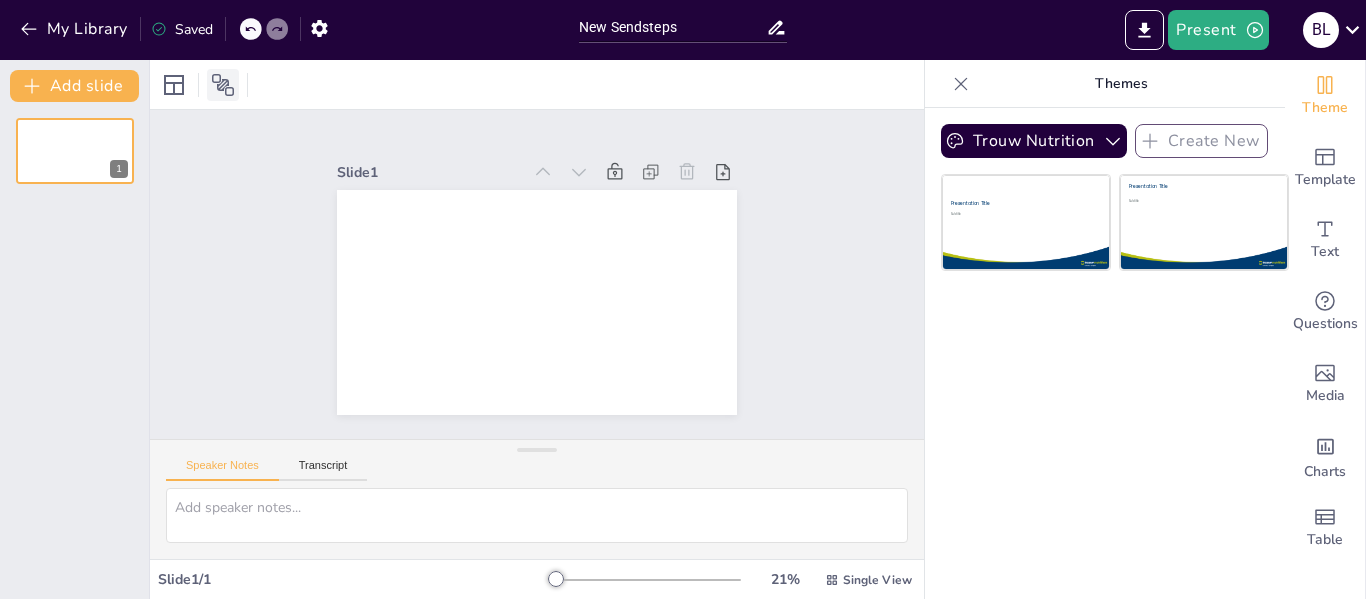 click 